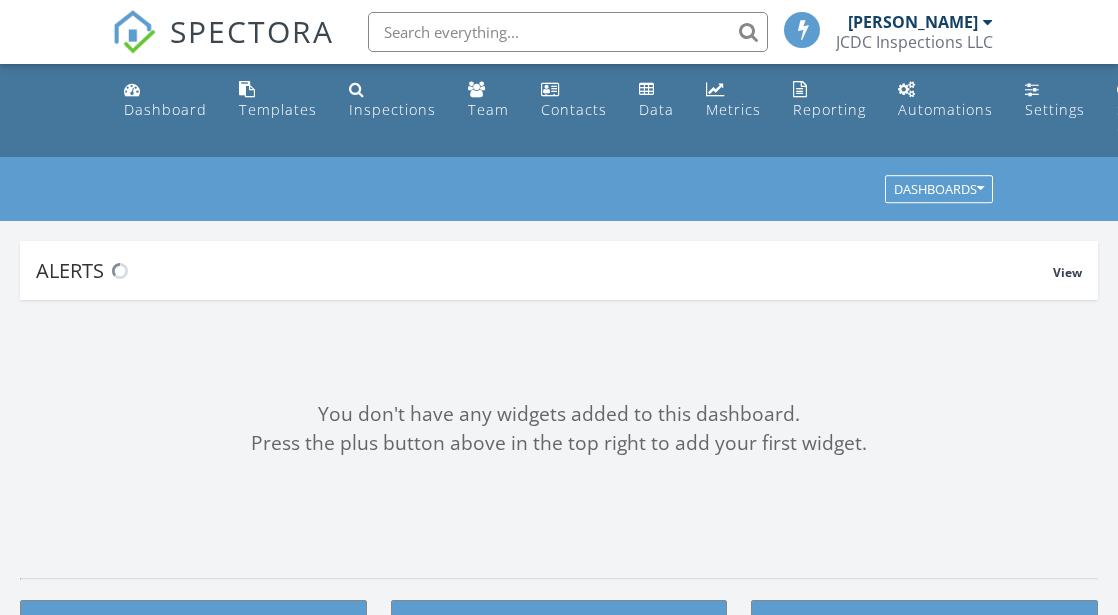 scroll, scrollTop: 0, scrollLeft: 0, axis: both 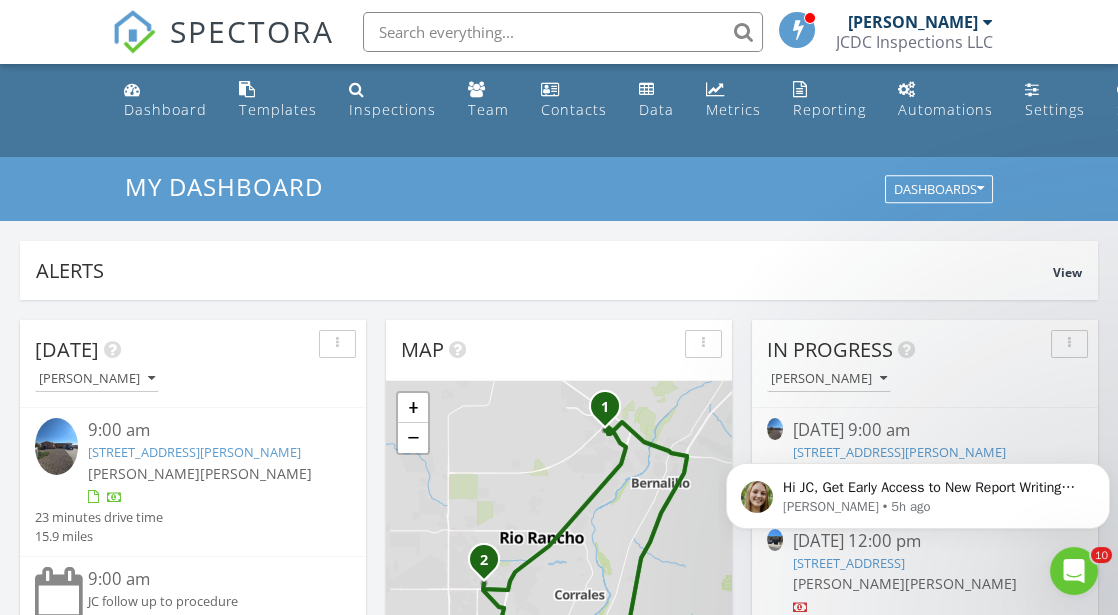 click at bounding box center (563, 32) 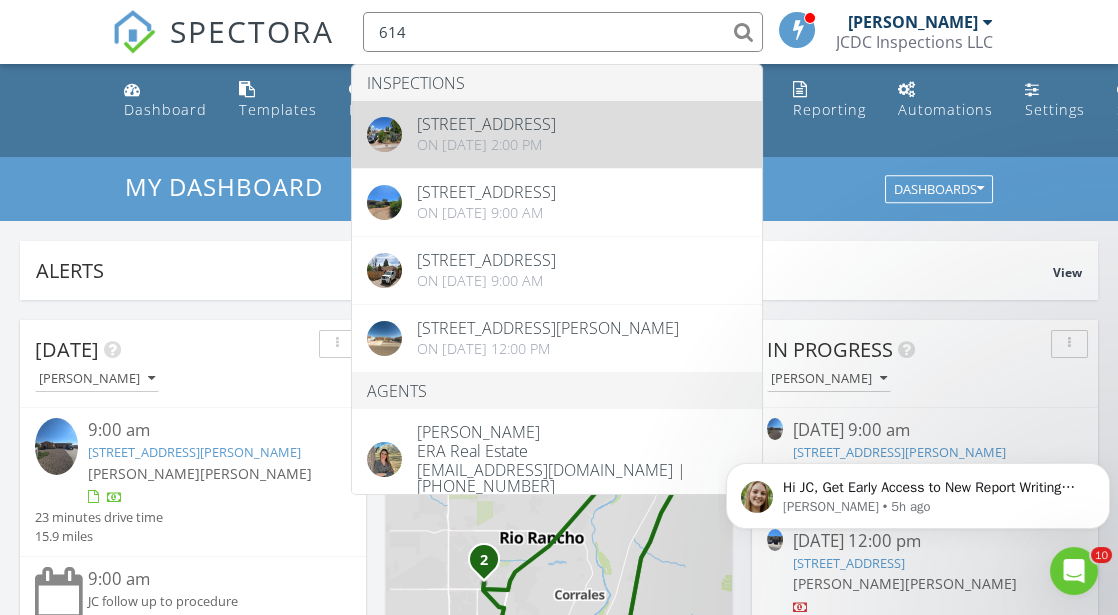 type on "614" 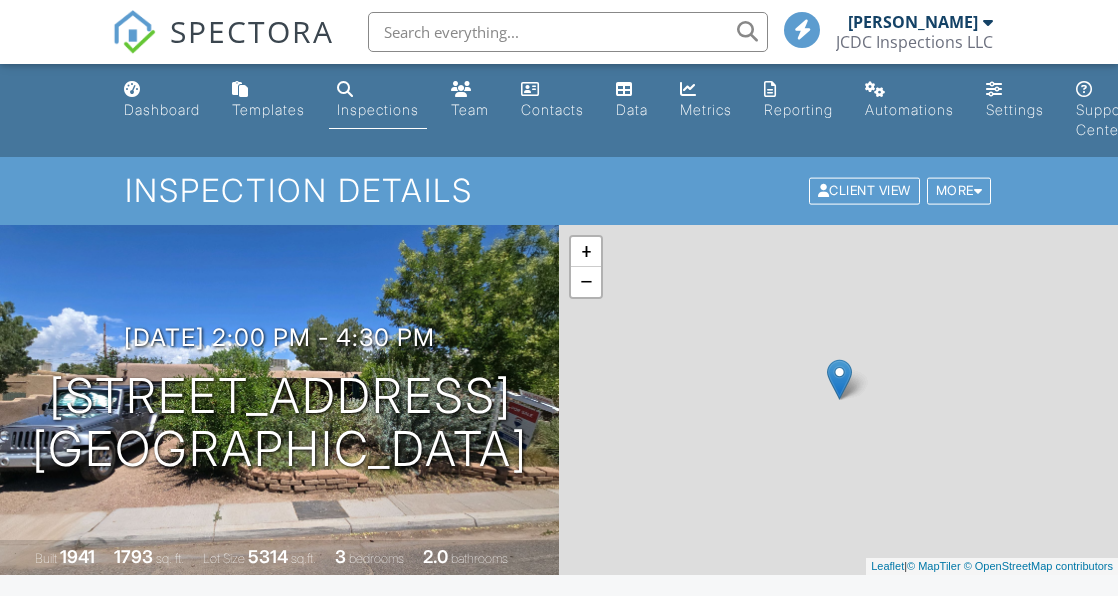 scroll, scrollTop: 0, scrollLeft: 0, axis: both 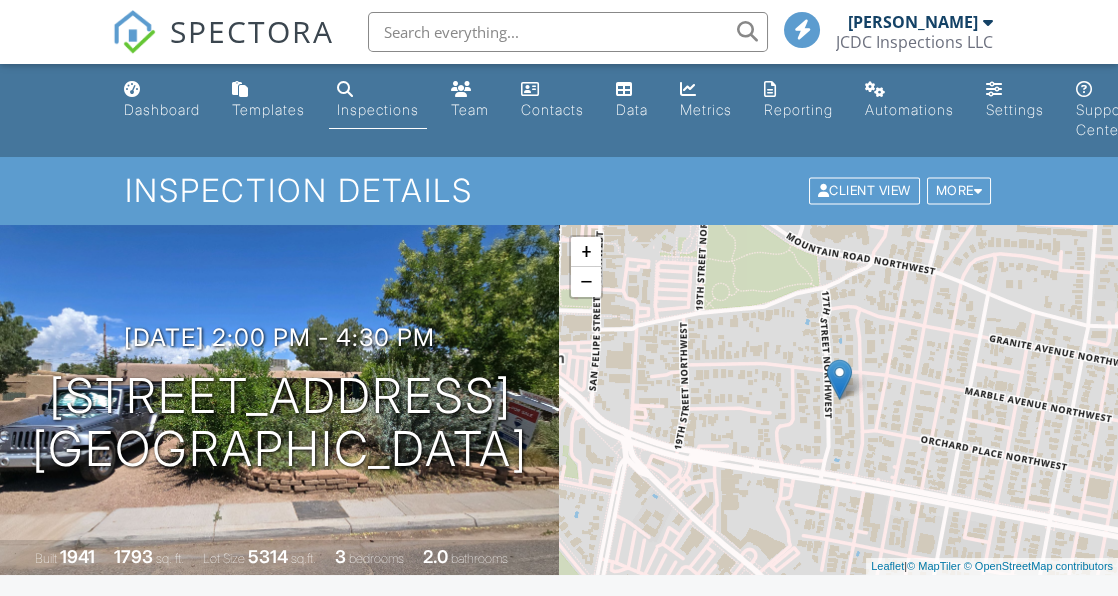 click at bounding box center [568, 32] 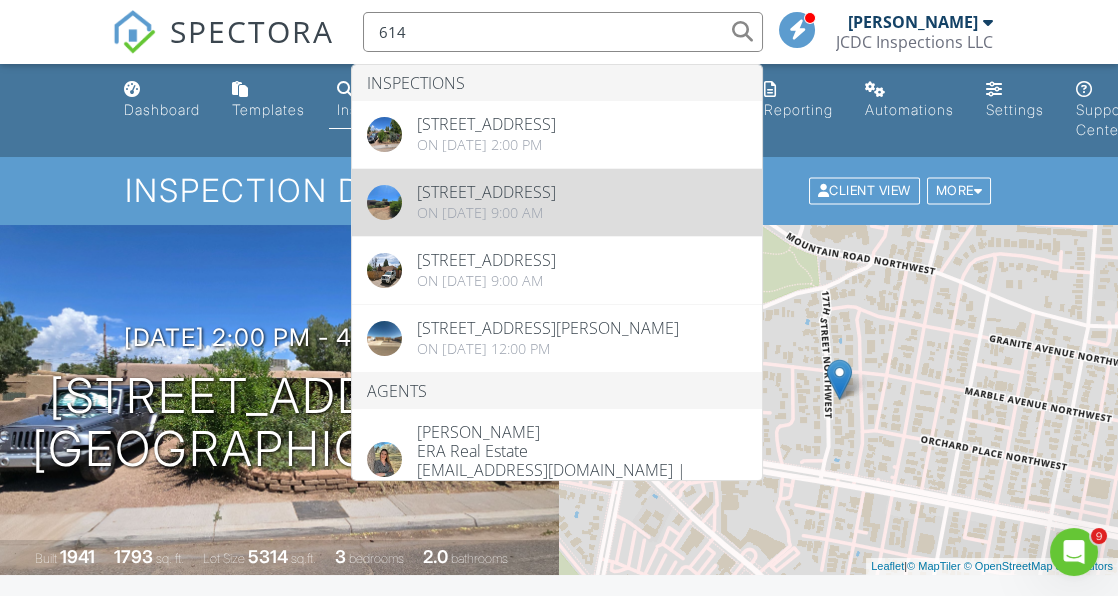 scroll, scrollTop: 0, scrollLeft: 0, axis: both 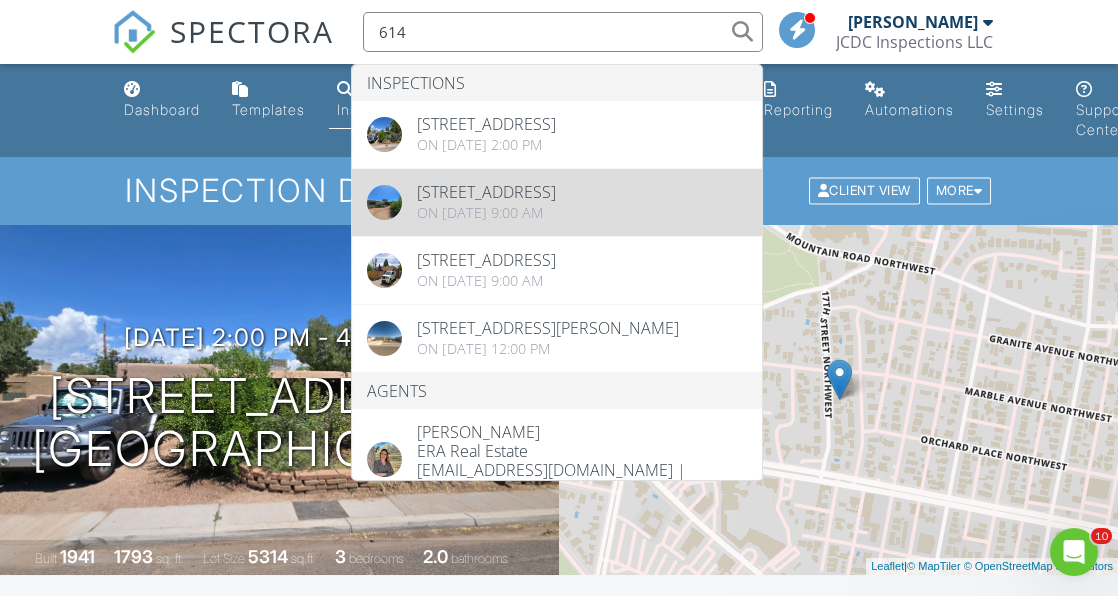 type 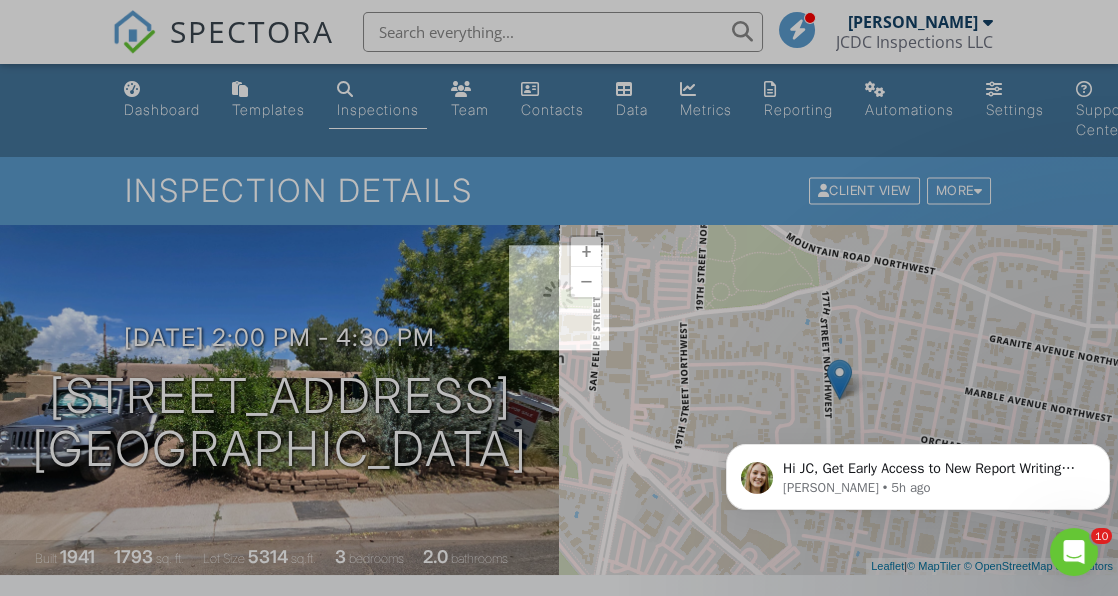 scroll, scrollTop: 0, scrollLeft: 0, axis: both 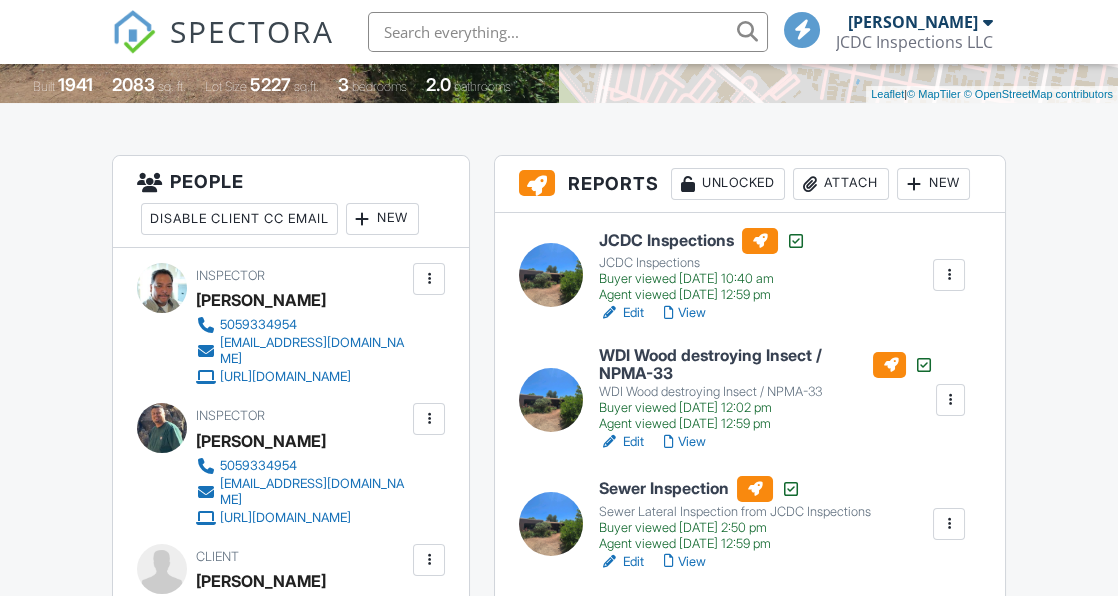 click on "Attach" at bounding box center [841, 184] 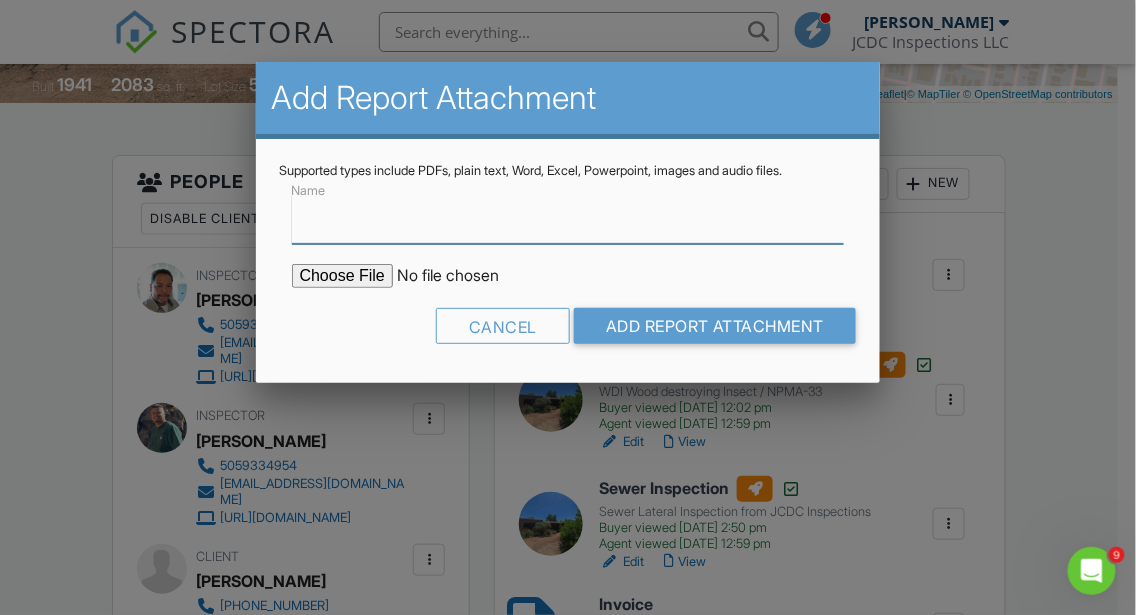scroll, scrollTop: 0, scrollLeft: 0, axis: both 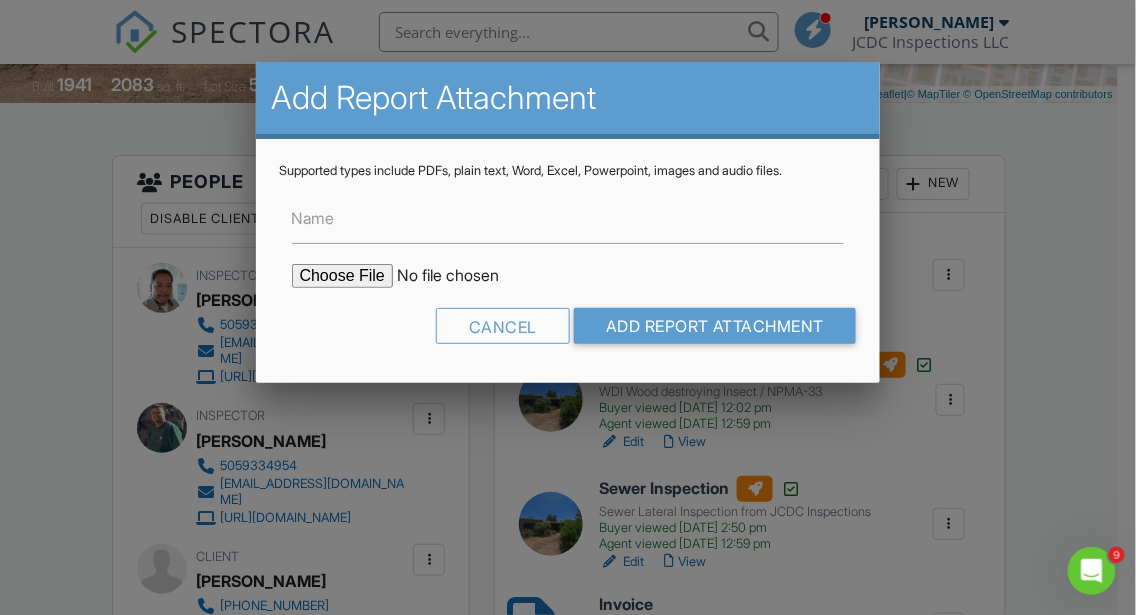 click at bounding box center (462, 276) 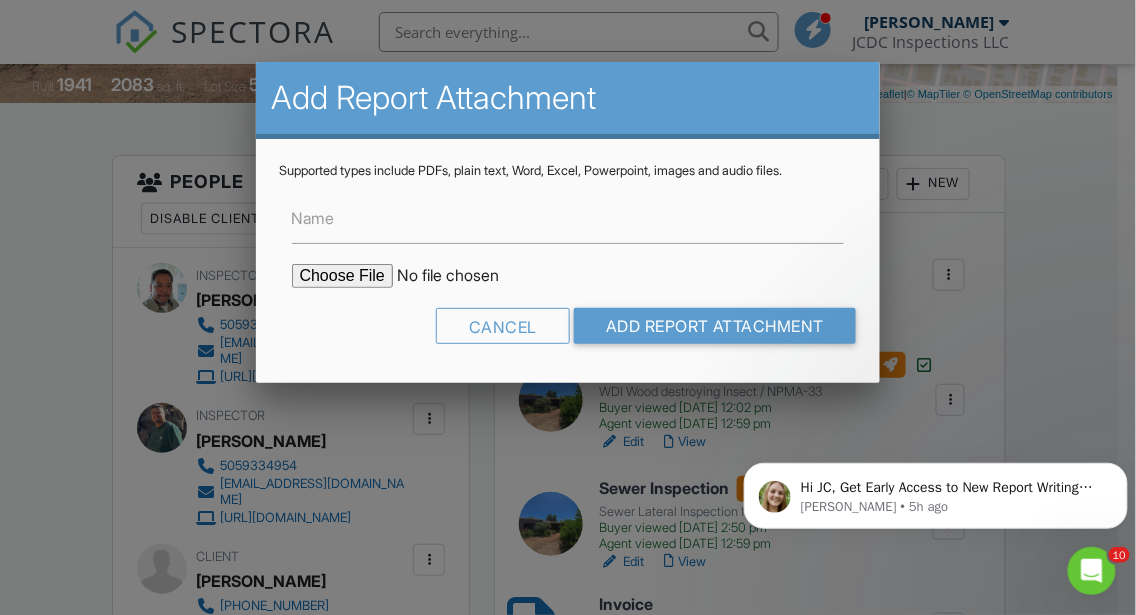 scroll, scrollTop: 0, scrollLeft: 0, axis: both 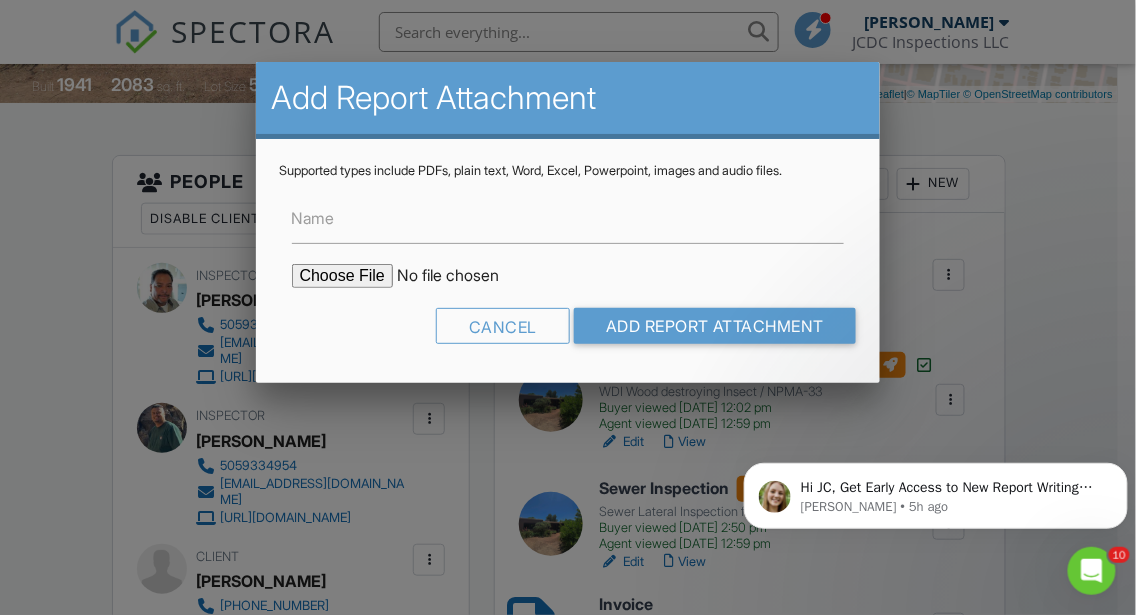 click at bounding box center (462, 276) 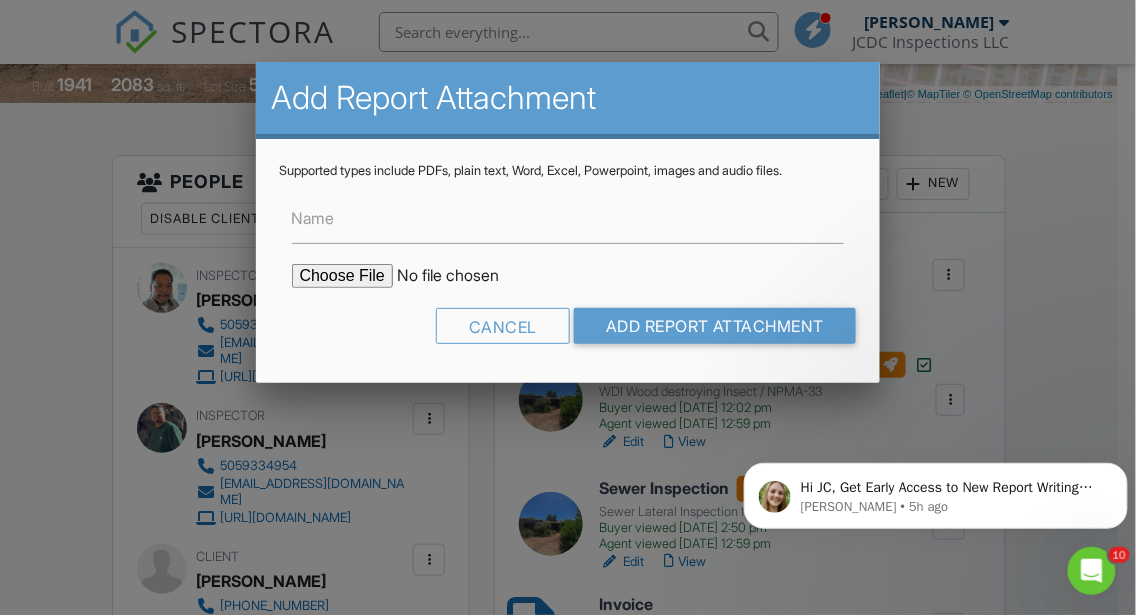 type on "C:\fakepath\614-17th-Street-Northwest_RadonReport.pdf" 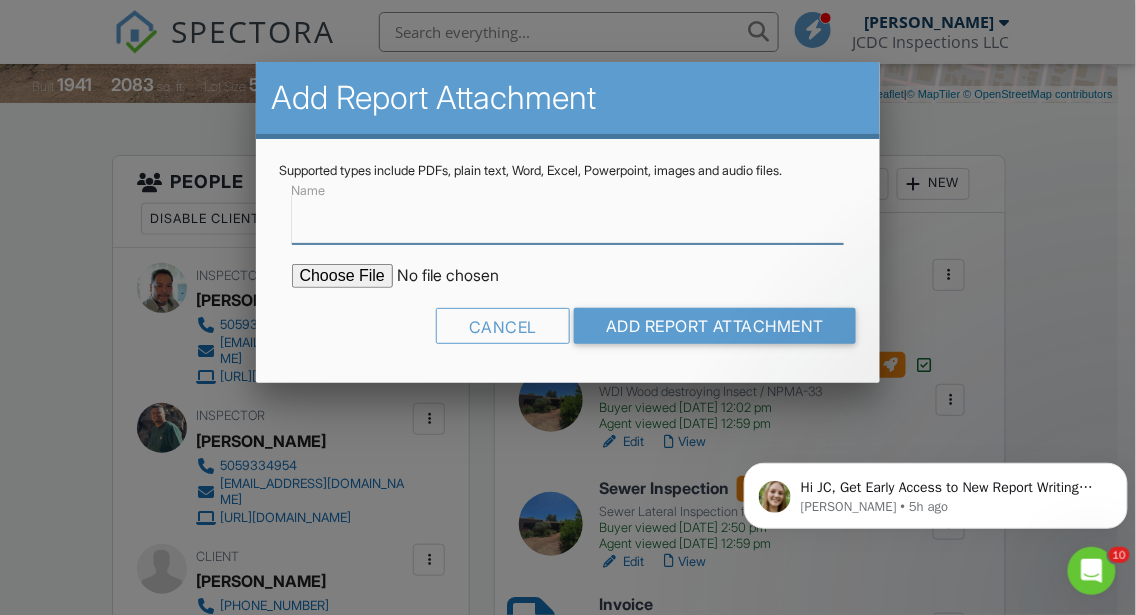 click on "Name" at bounding box center (568, 219) 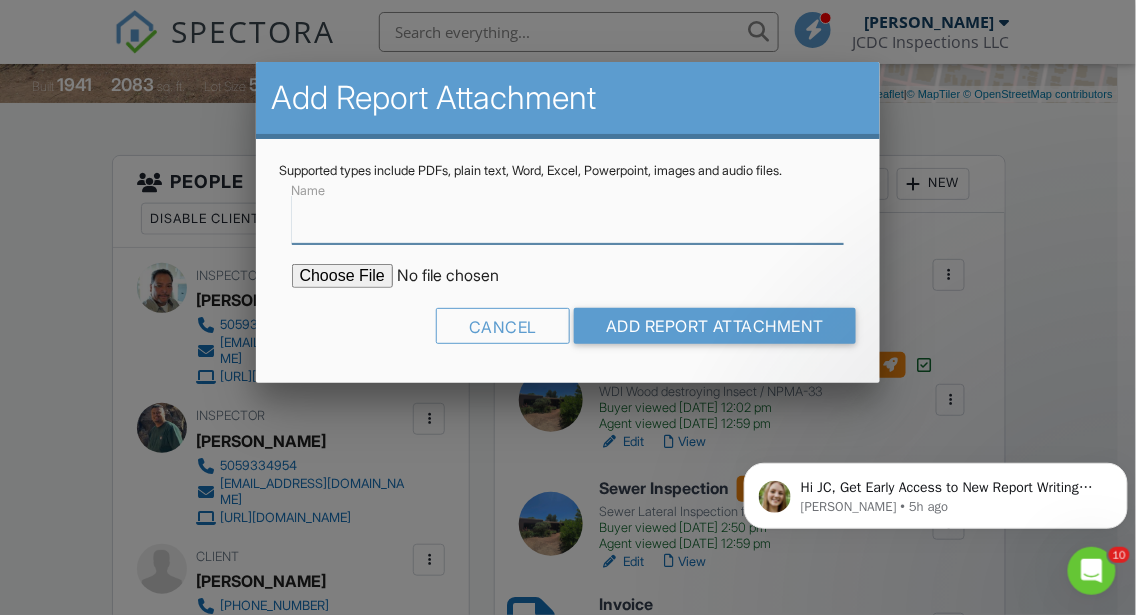 type on "RADON REPORT" 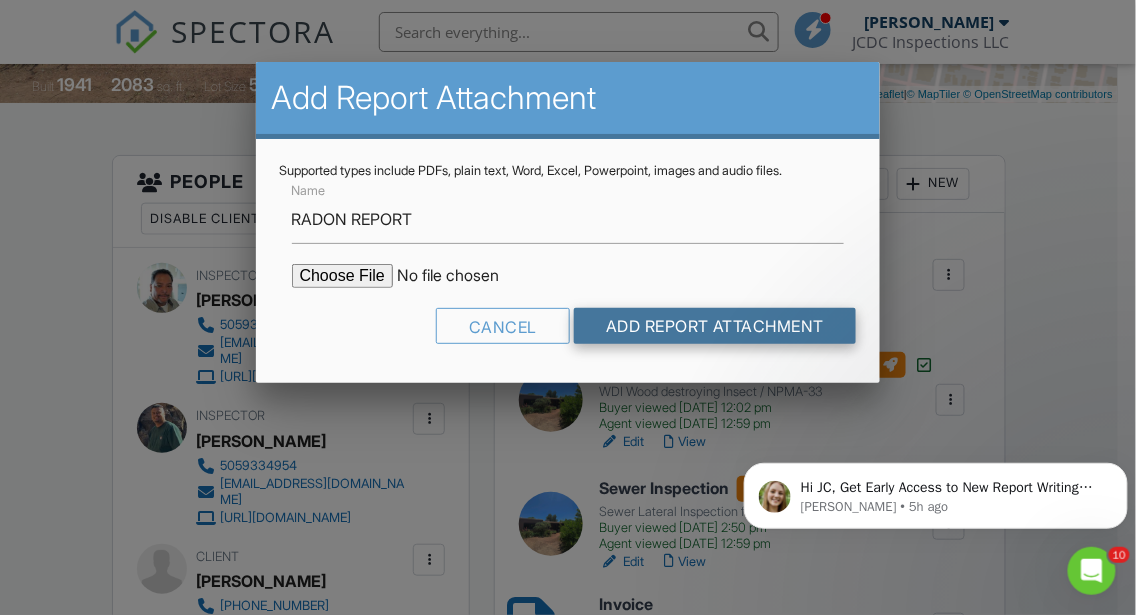 click on "Add Report Attachment" at bounding box center [715, 326] 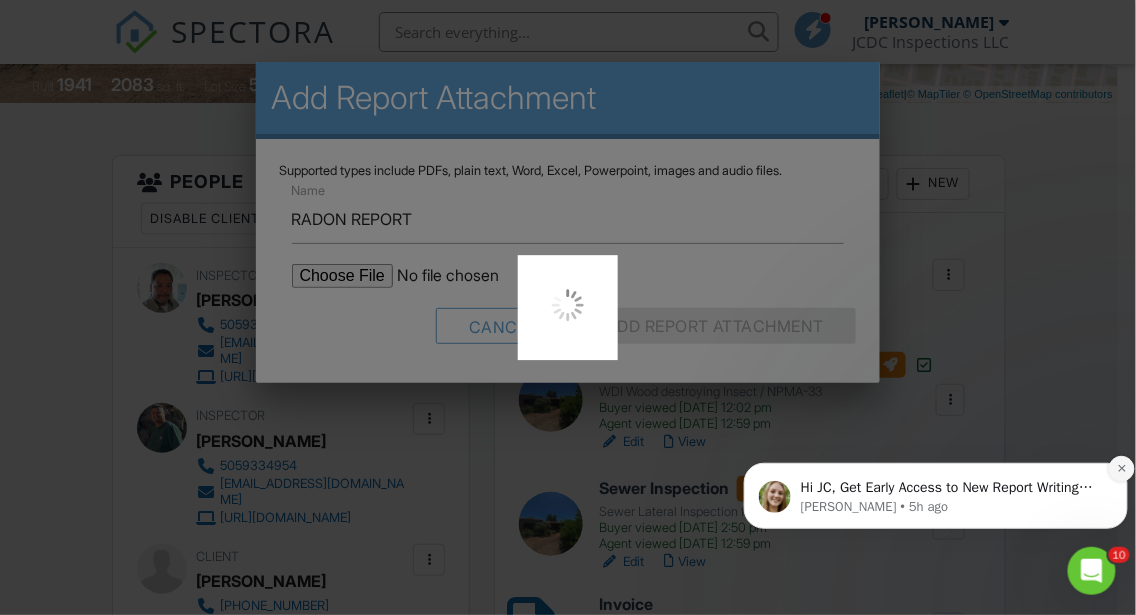 click 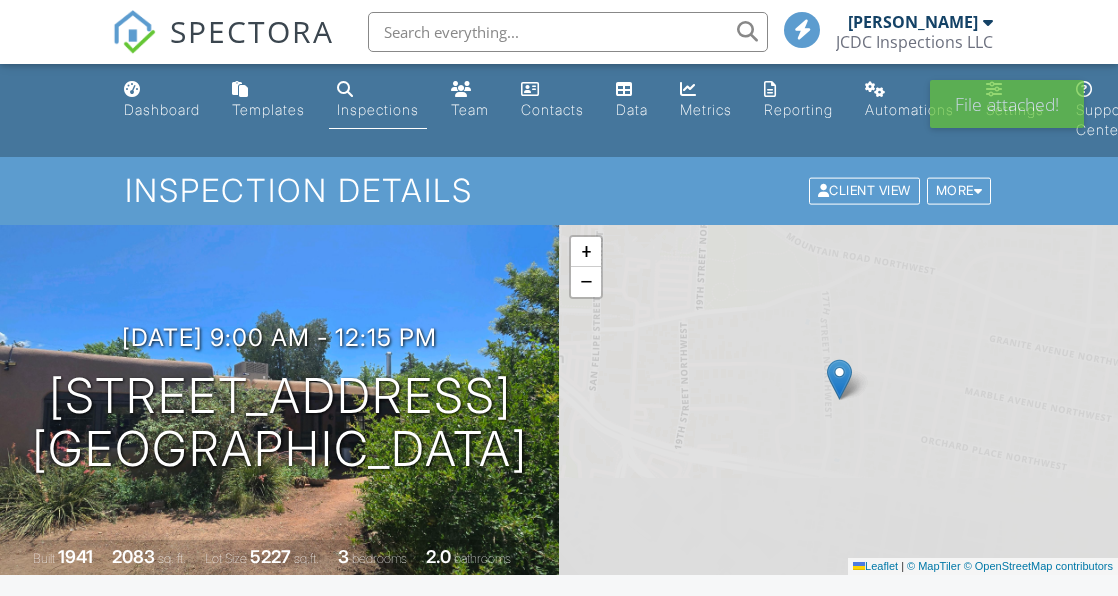 scroll, scrollTop: 0, scrollLeft: 0, axis: both 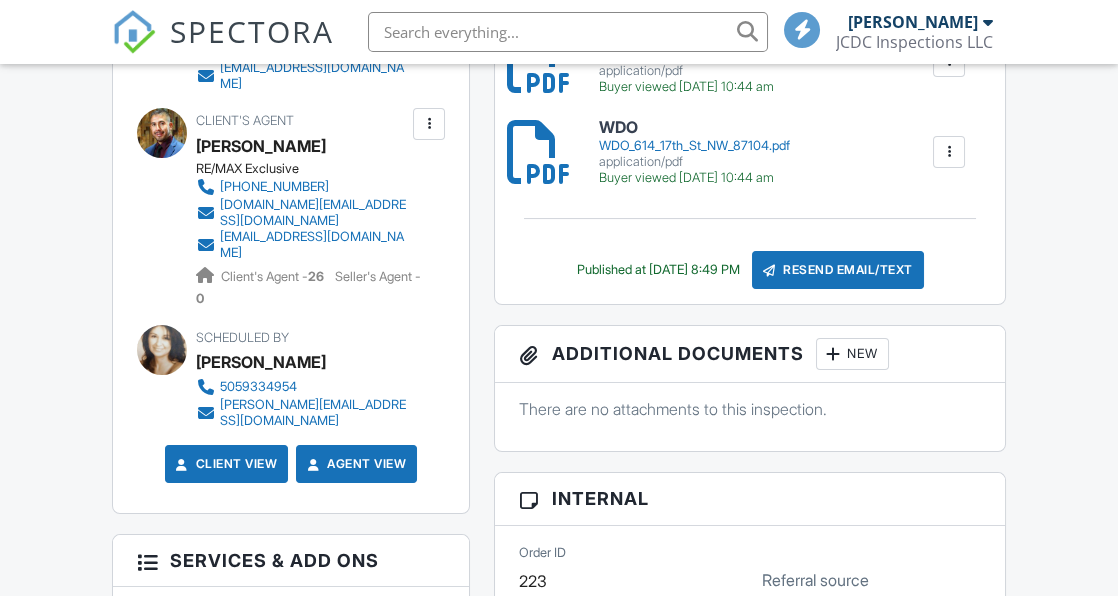 click on "Resend Email/Text" at bounding box center [838, 270] 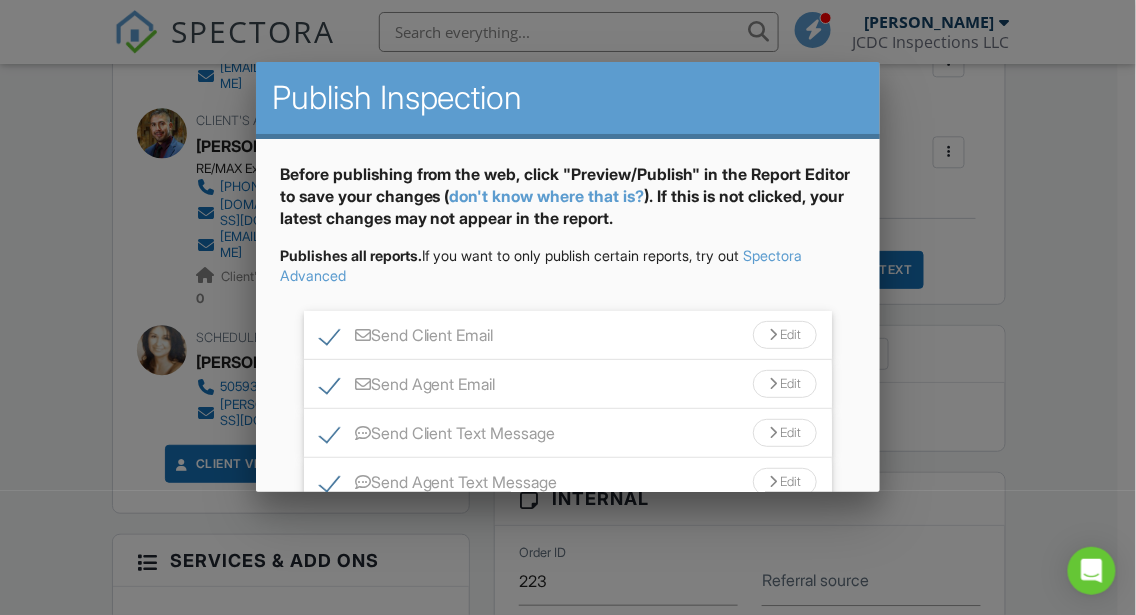 scroll, scrollTop: 158, scrollLeft: 0, axis: vertical 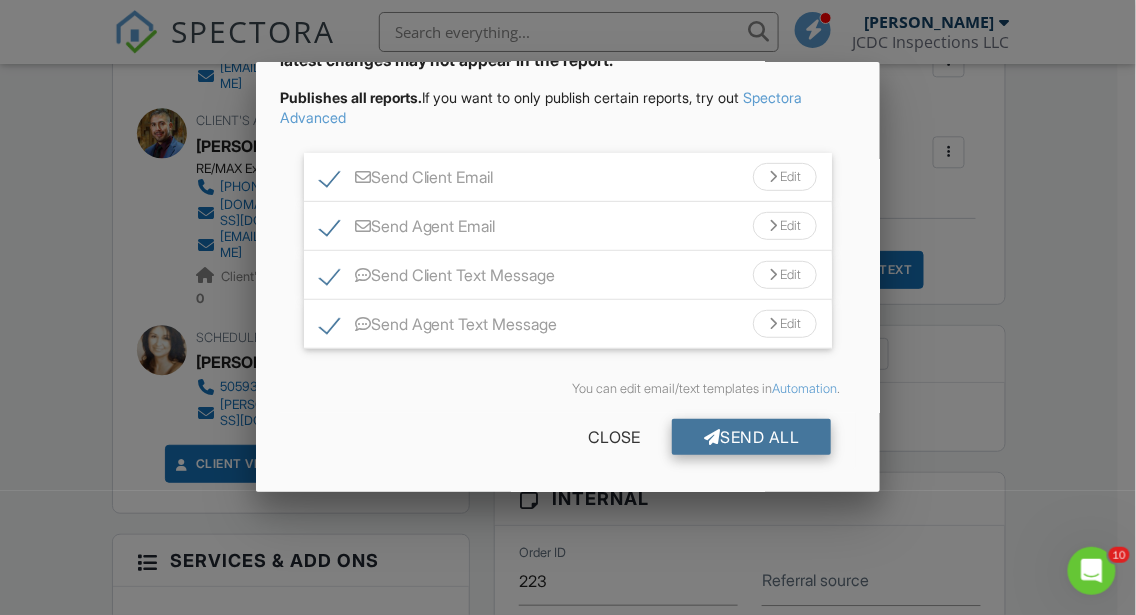 click on "Send All" at bounding box center [752, 437] 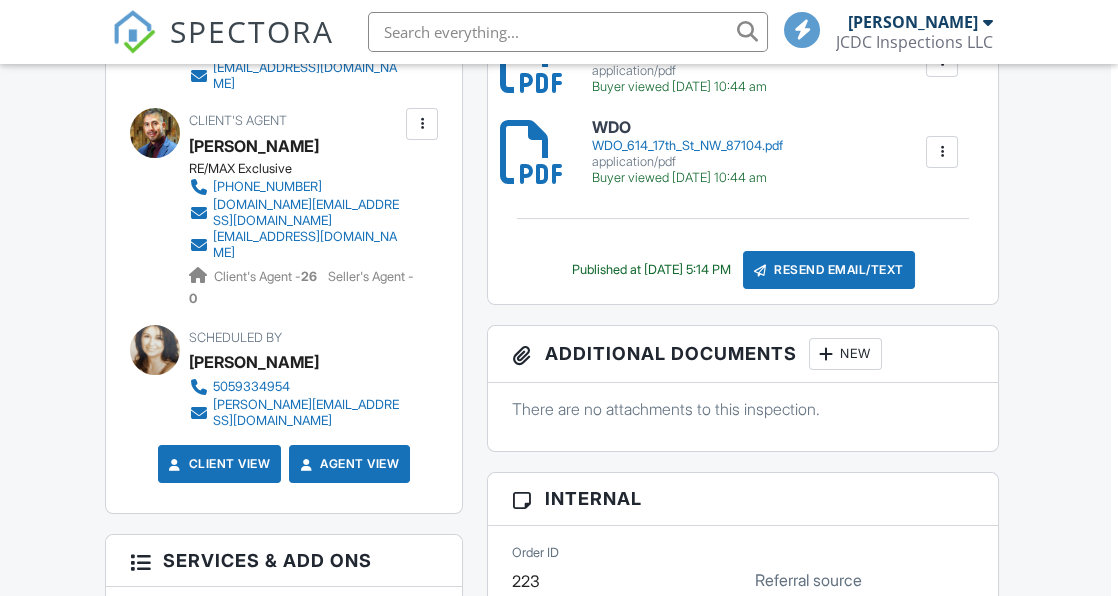 scroll, scrollTop: 1128, scrollLeft: 7, axis: both 